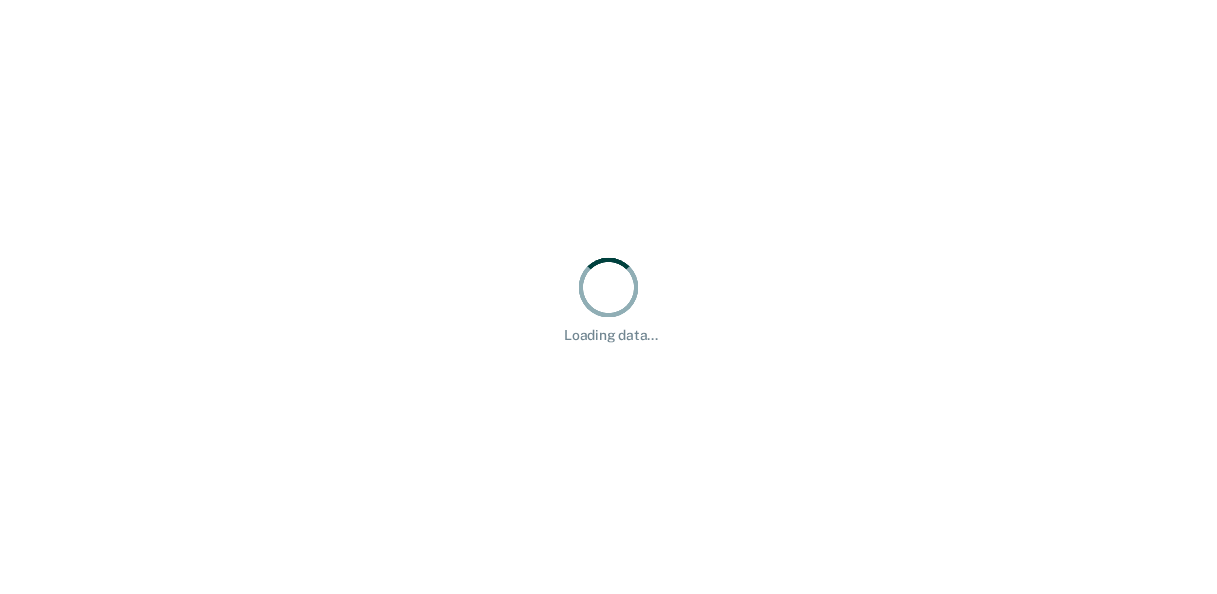scroll, scrollTop: 0, scrollLeft: 0, axis: both 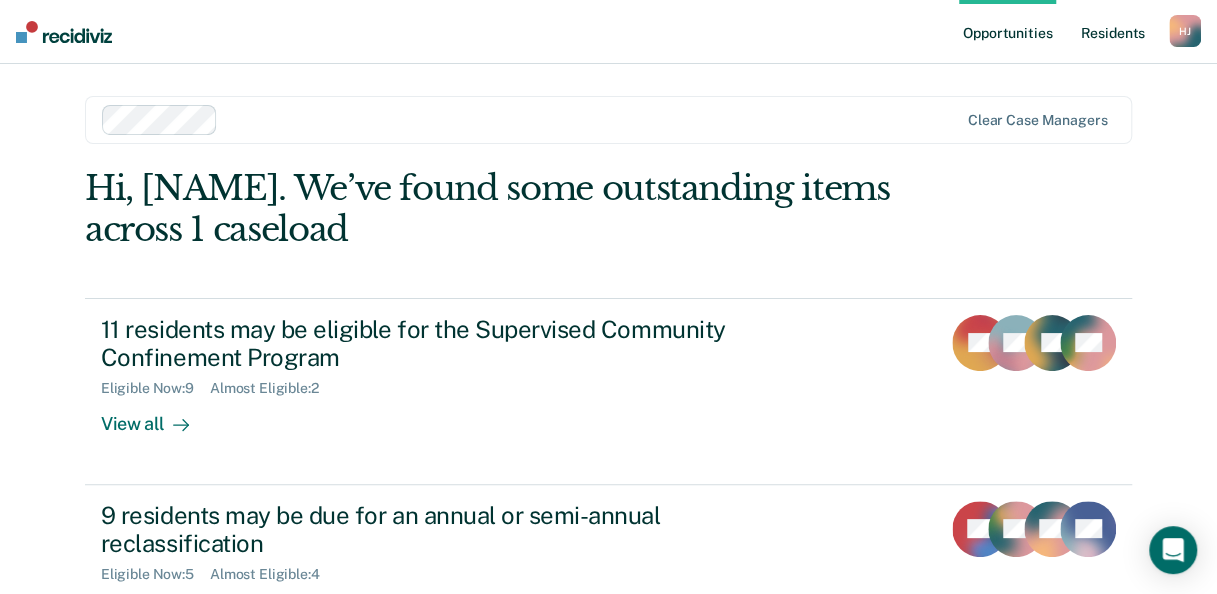 click on "Resident s" at bounding box center [1112, 32] 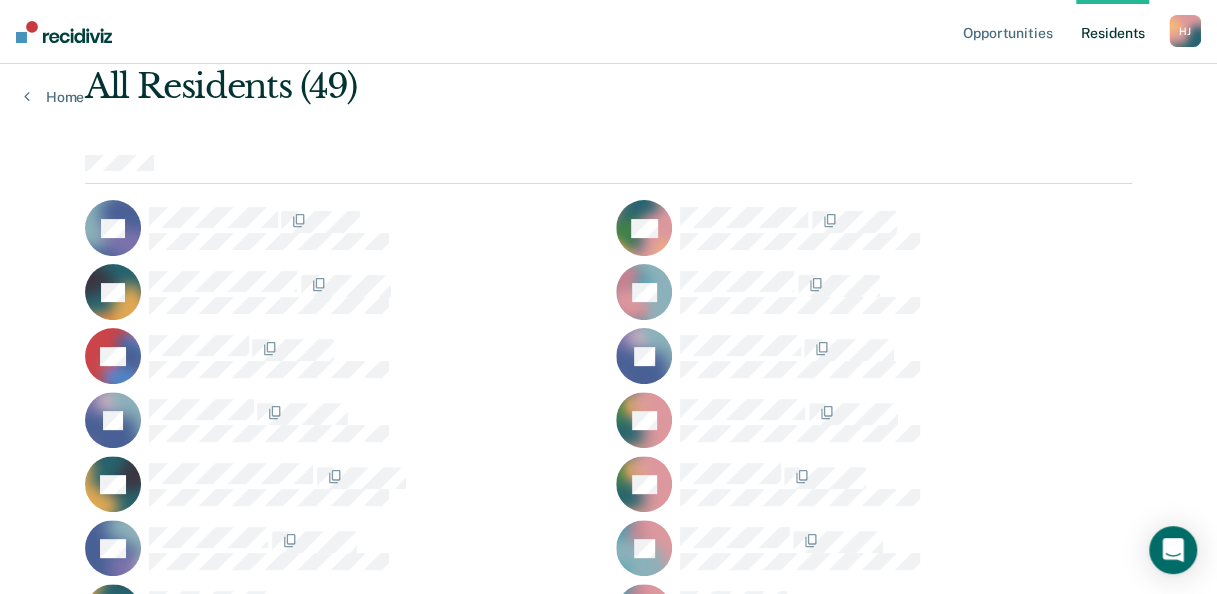 scroll, scrollTop: 0, scrollLeft: 0, axis: both 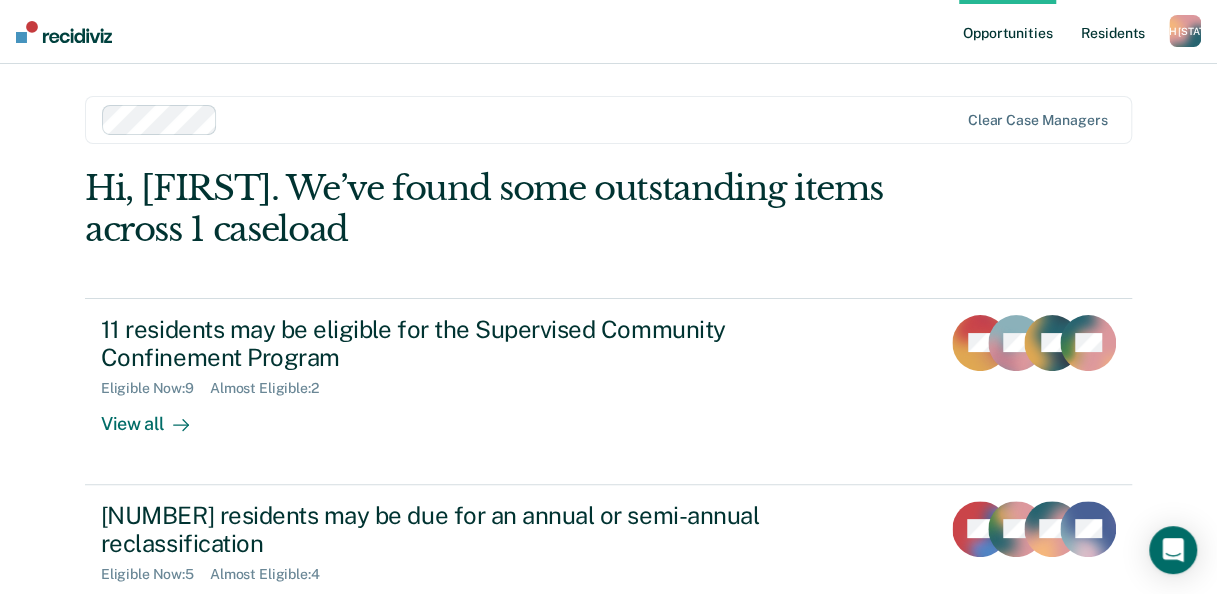 click on "Resident s" at bounding box center [1112, 32] 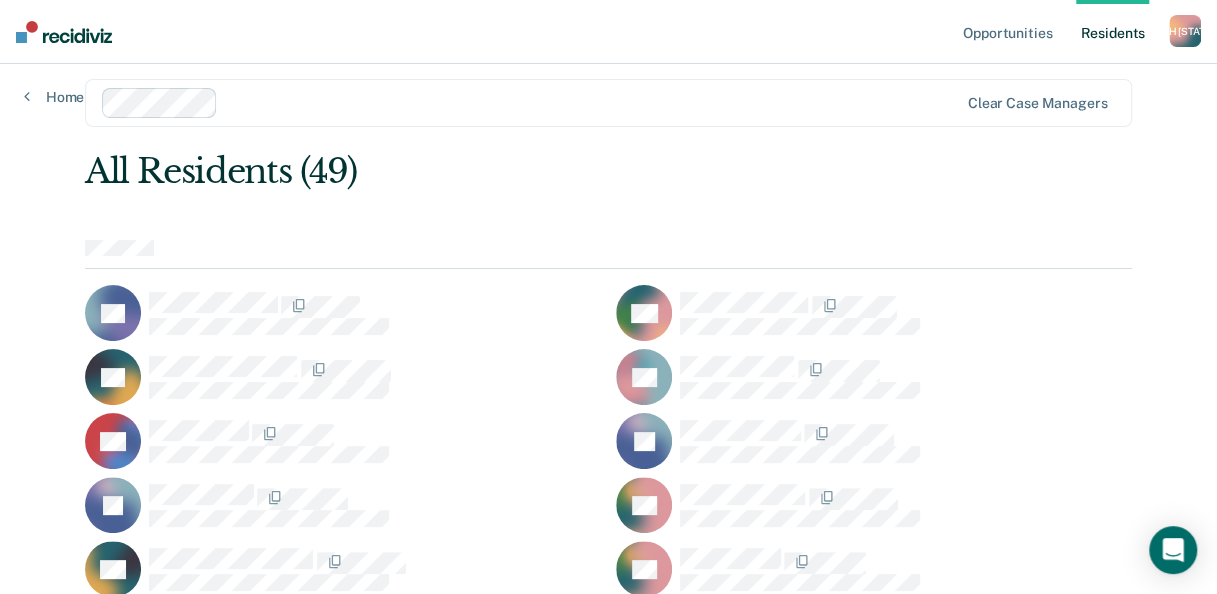 scroll, scrollTop: 0, scrollLeft: 0, axis: both 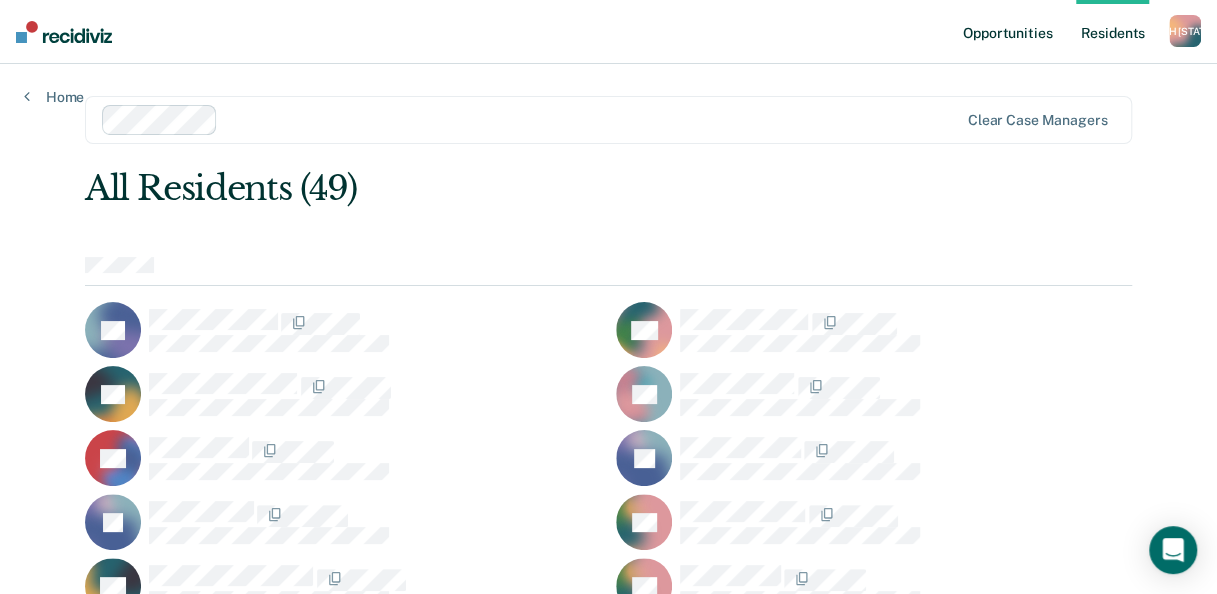 click on "Opportunities" at bounding box center [1007, 32] 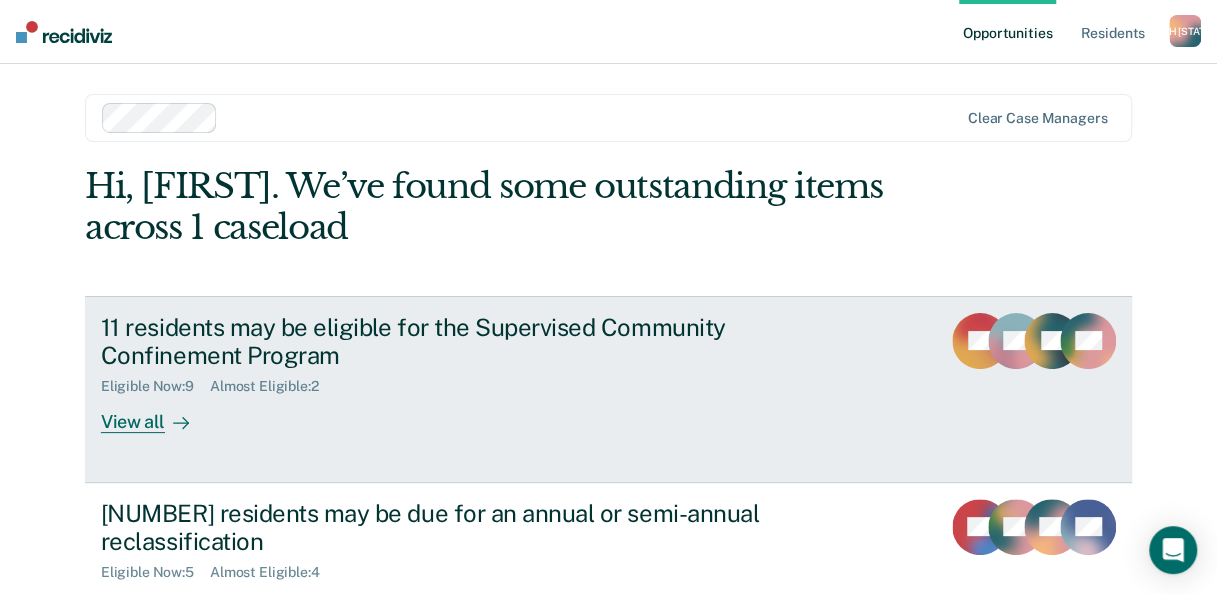 scroll, scrollTop: 0, scrollLeft: 0, axis: both 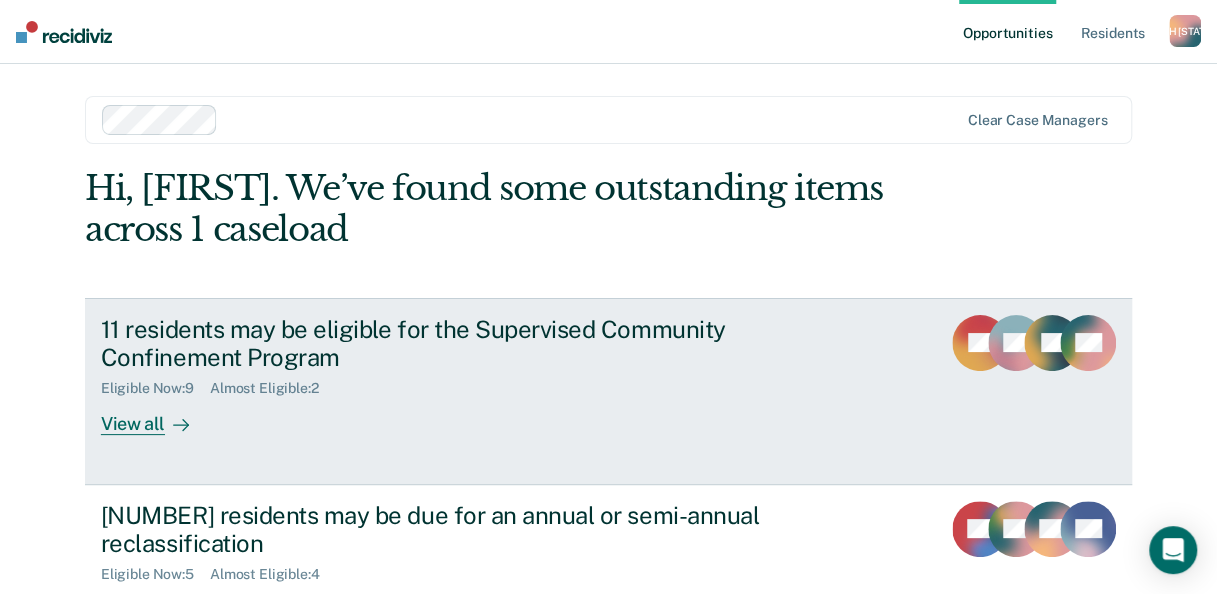 click on "11 residents may be eligible for the Supervised Community Confinement Program" at bounding box center [452, 344] 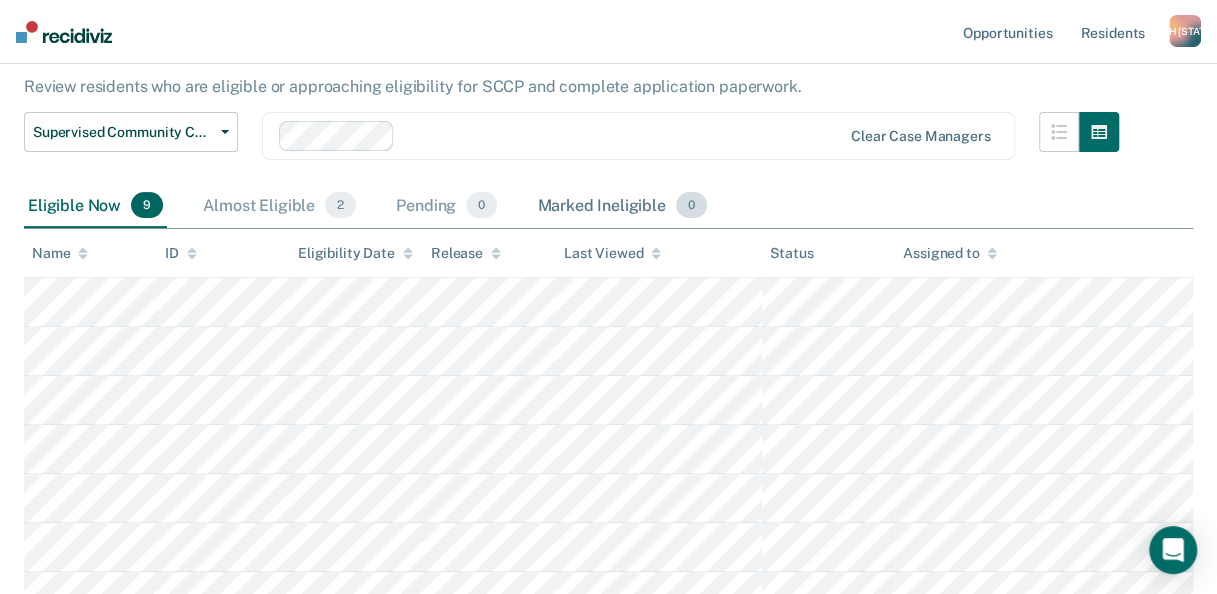 scroll, scrollTop: 0, scrollLeft: 0, axis: both 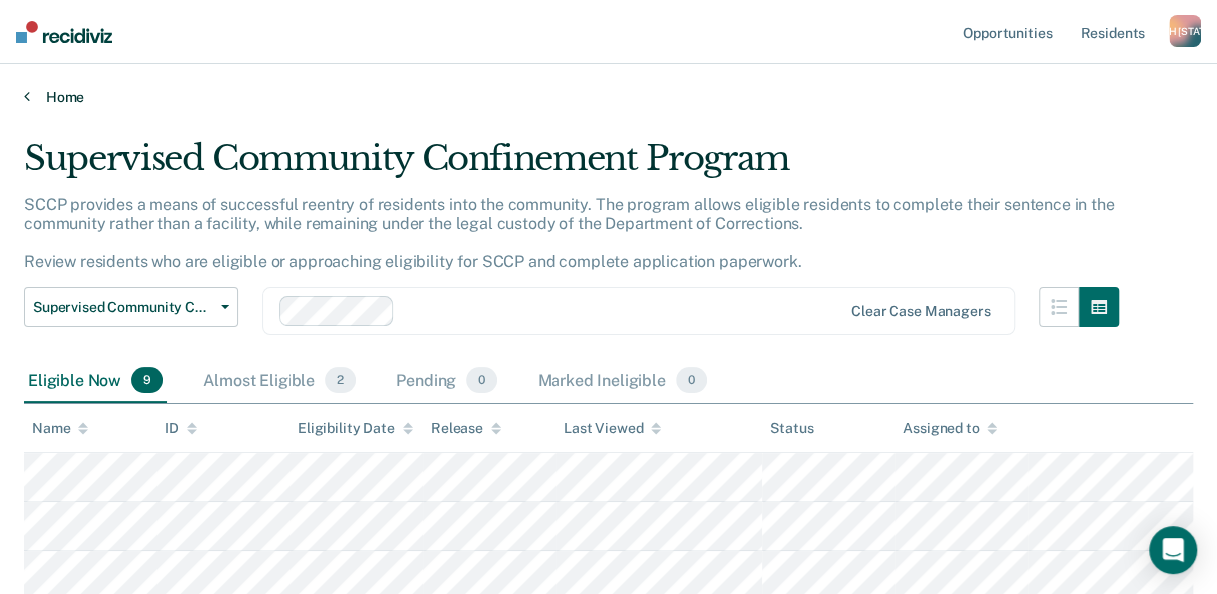 click on "Home" at bounding box center (608, 97) 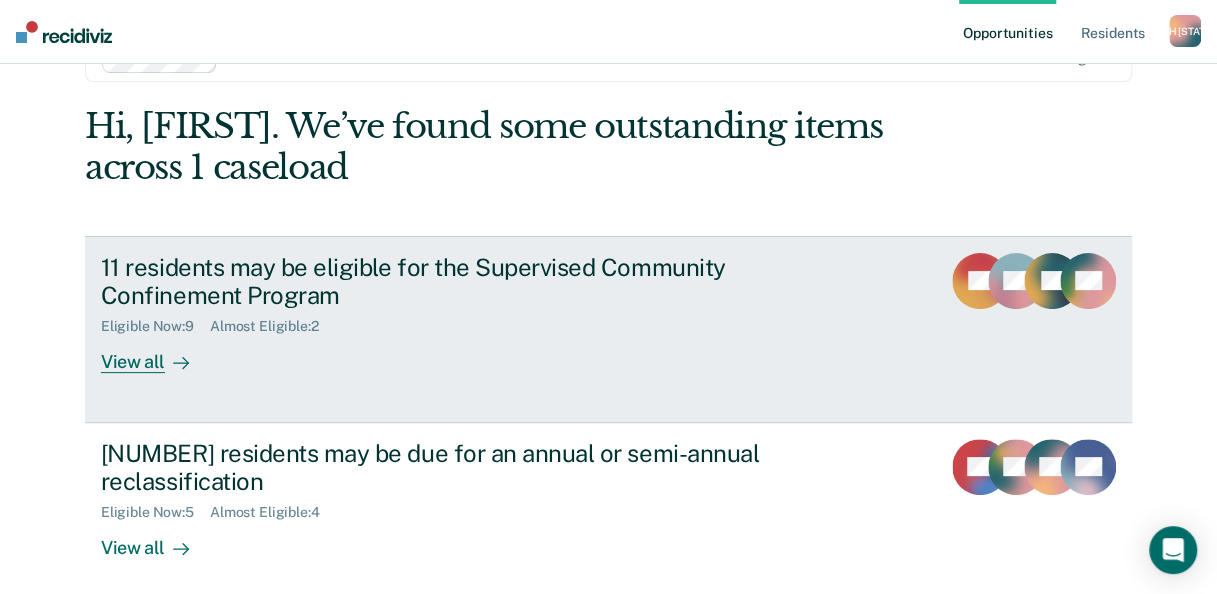 scroll, scrollTop: 0, scrollLeft: 0, axis: both 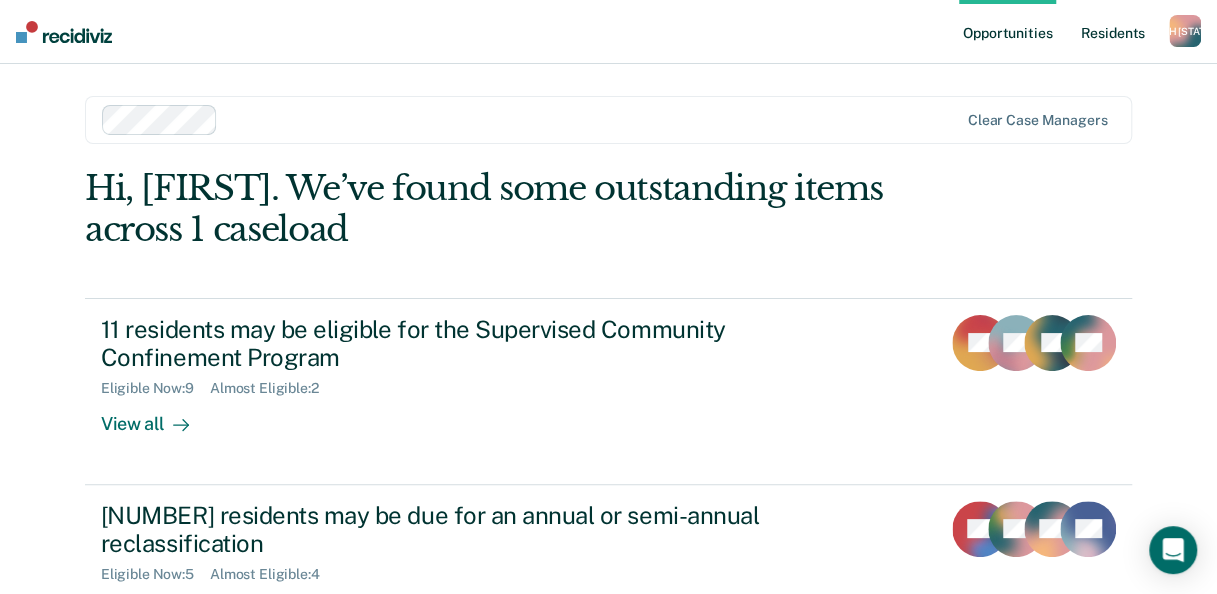 click on "Resident s" at bounding box center [1112, 32] 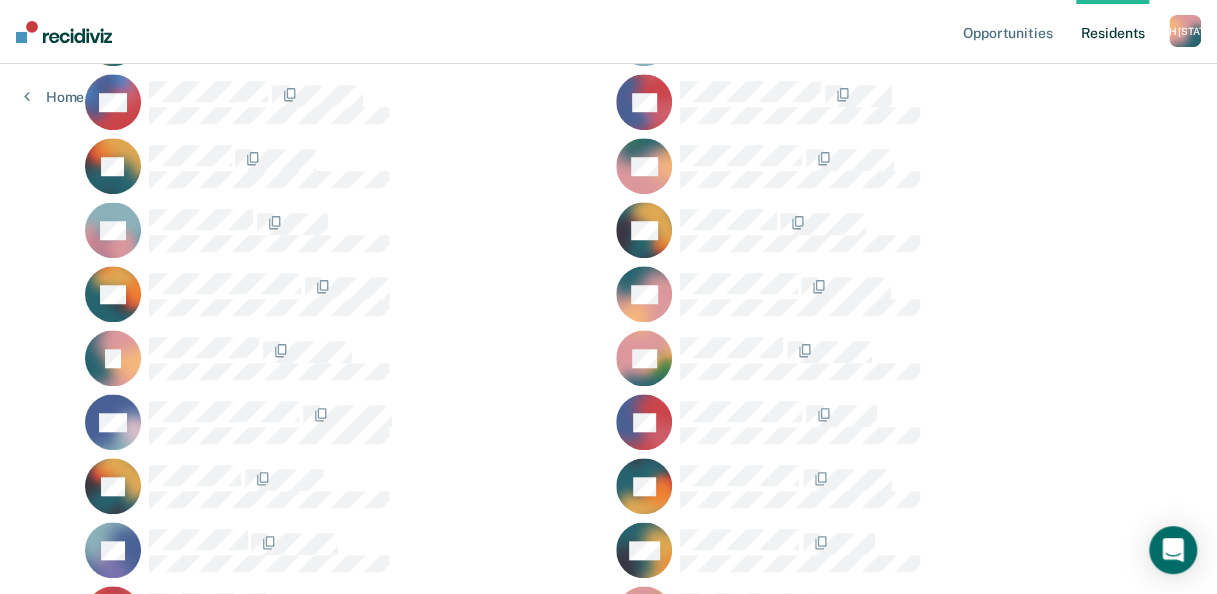 scroll, scrollTop: 800, scrollLeft: 0, axis: vertical 